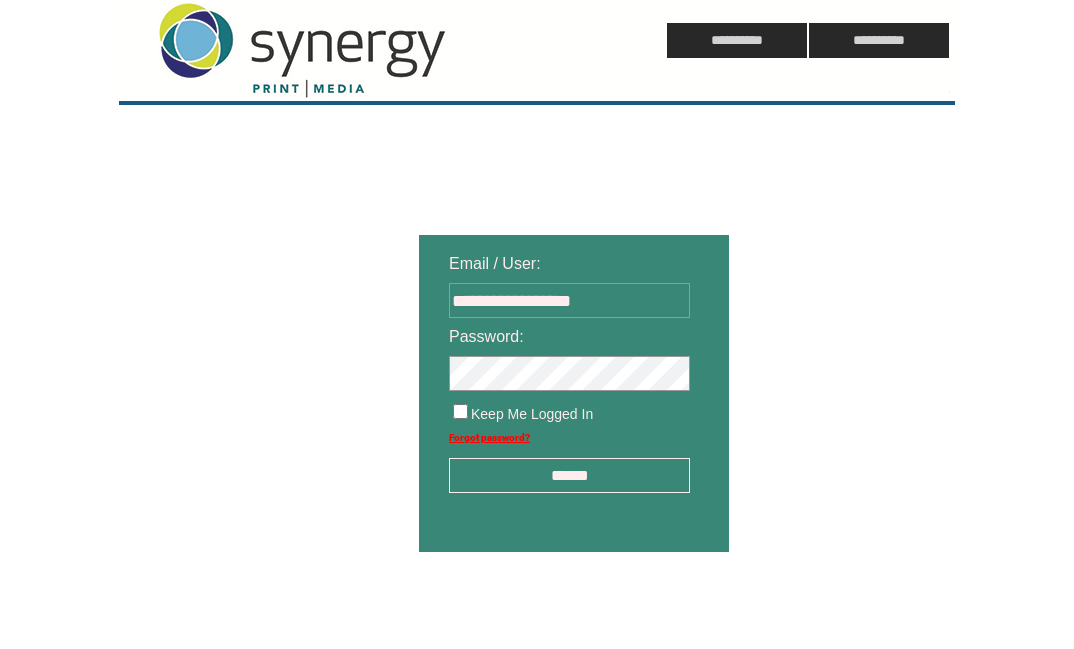 scroll, scrollTop: 0, scrollLeft: 0, axis: both 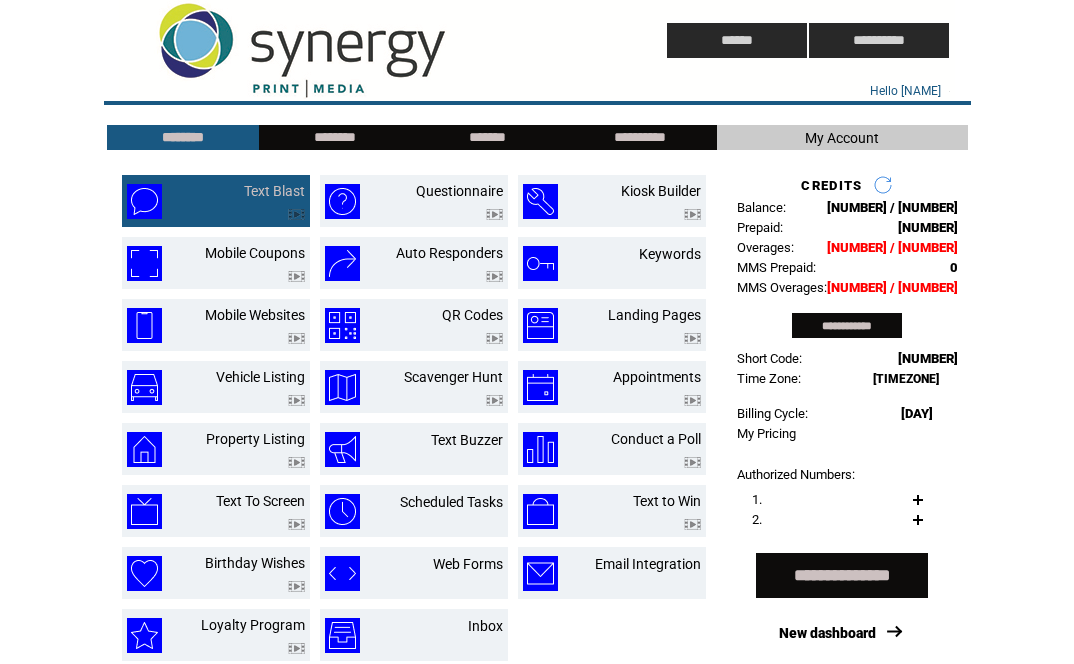 click at bounding box center [162, 201] 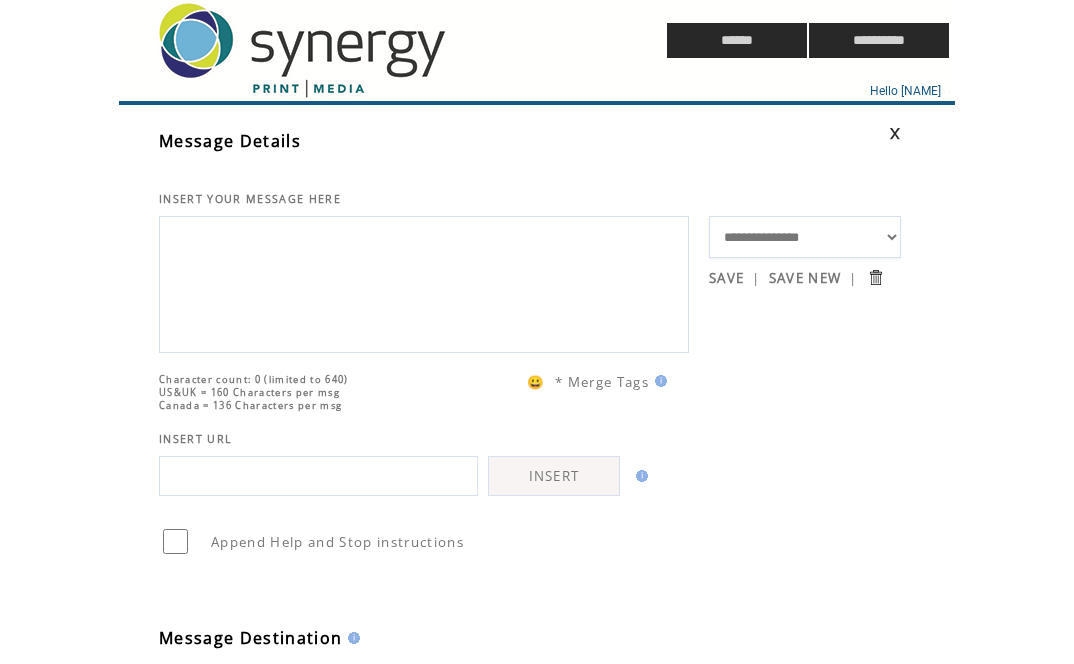 scroll, scrollTop: 0, scrollLeft: 0, axis: both 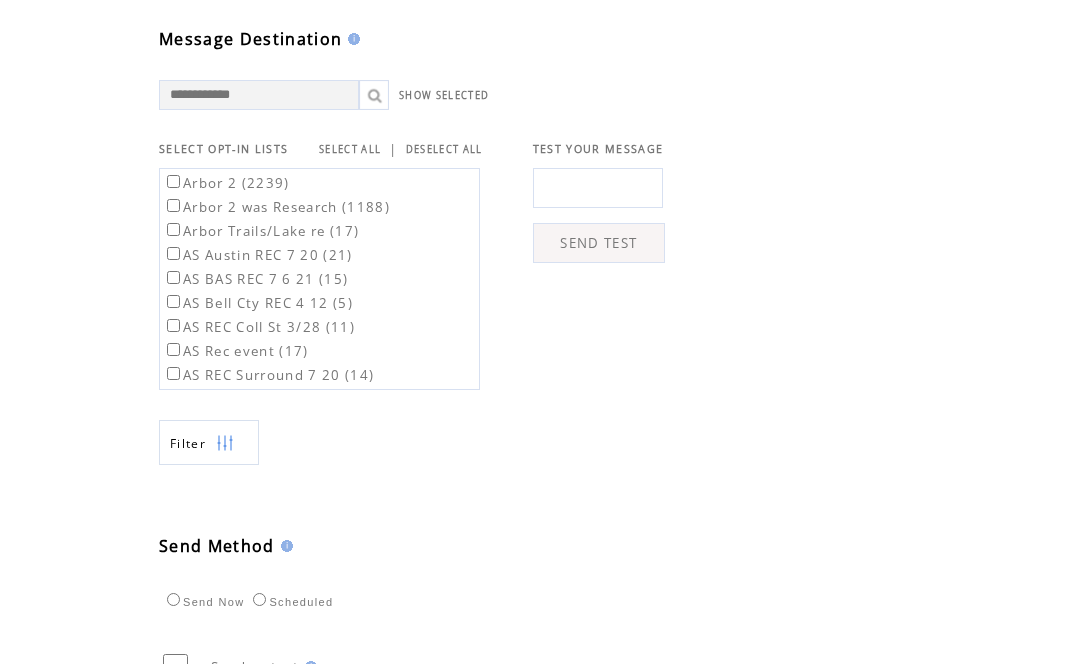 type on "*******" 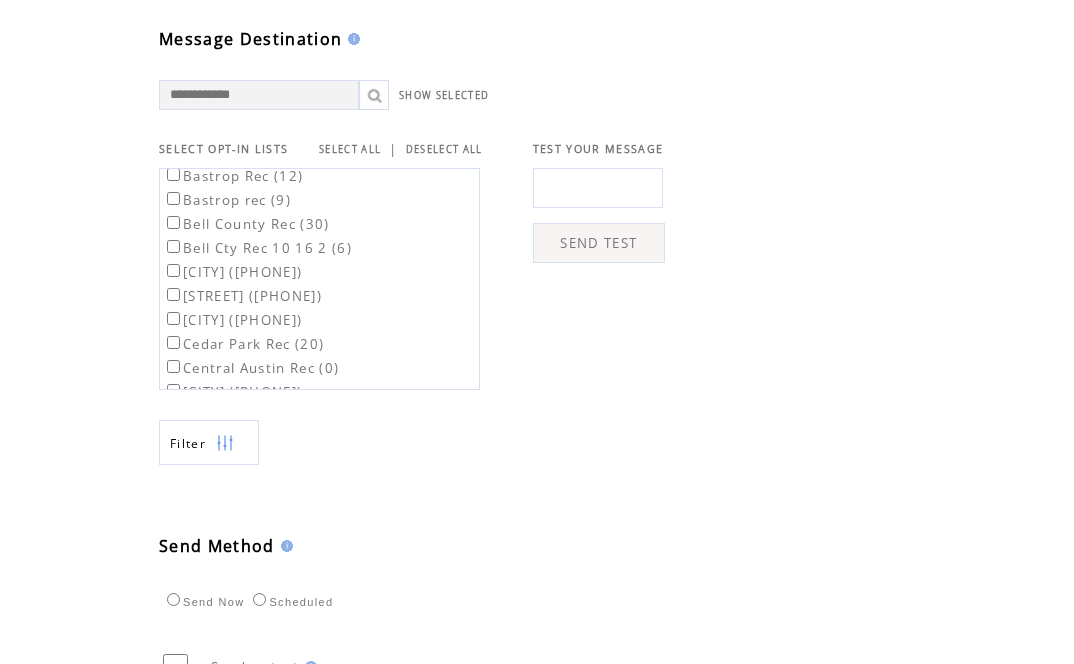 scroll, scrollTop: 283, scrollLeft: 0, axis: vertical 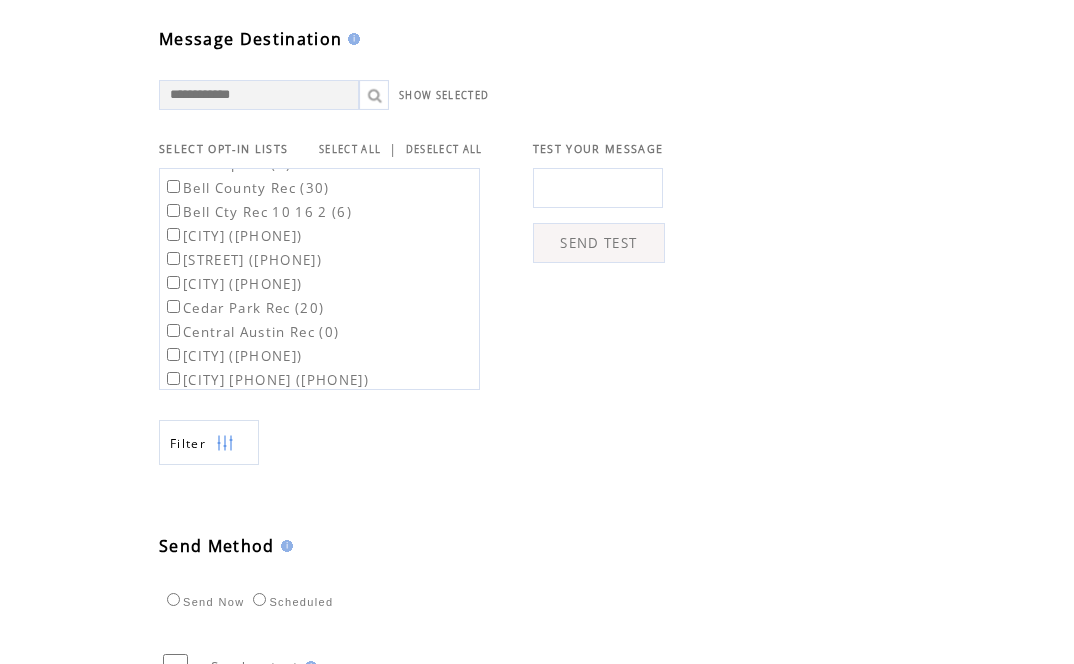 click on "[STREET] ([PHONE])" at bounding box center [242, 260] 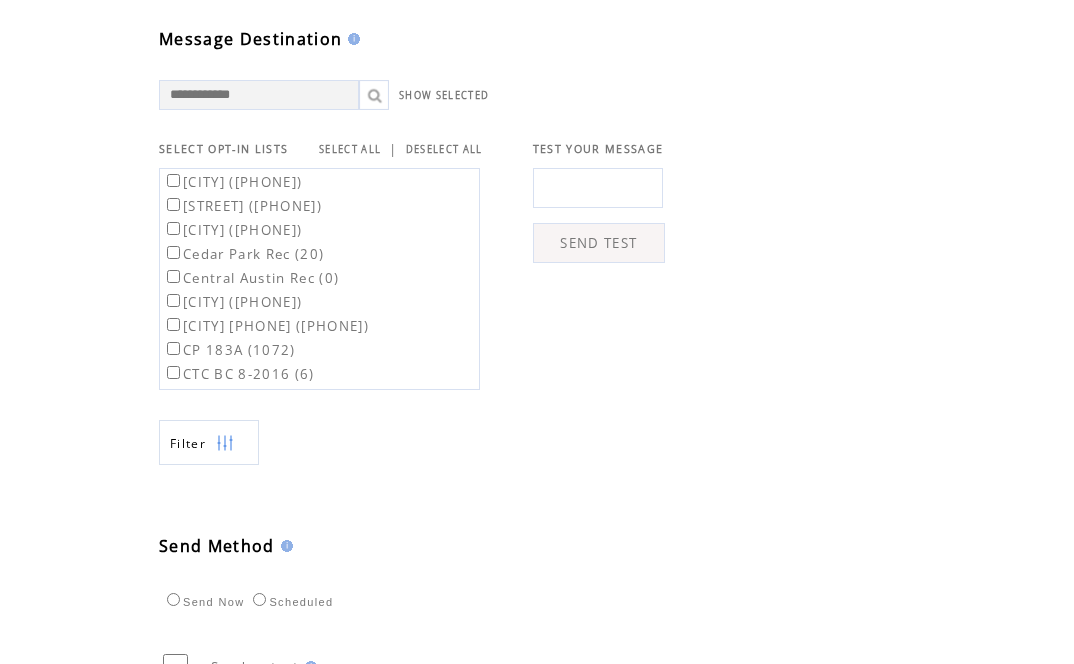 click on "[CITY] ([PHONE])" at bounding box center (232, 302) 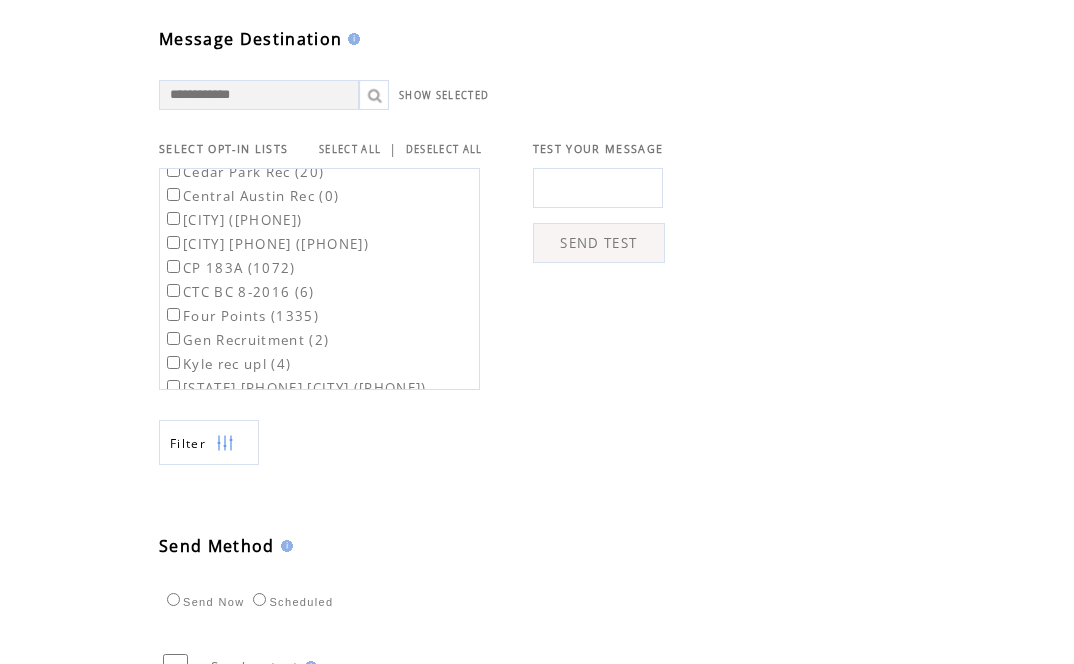 scroll, scrollTop: 420, scrollLeft: 0, axis: vertical 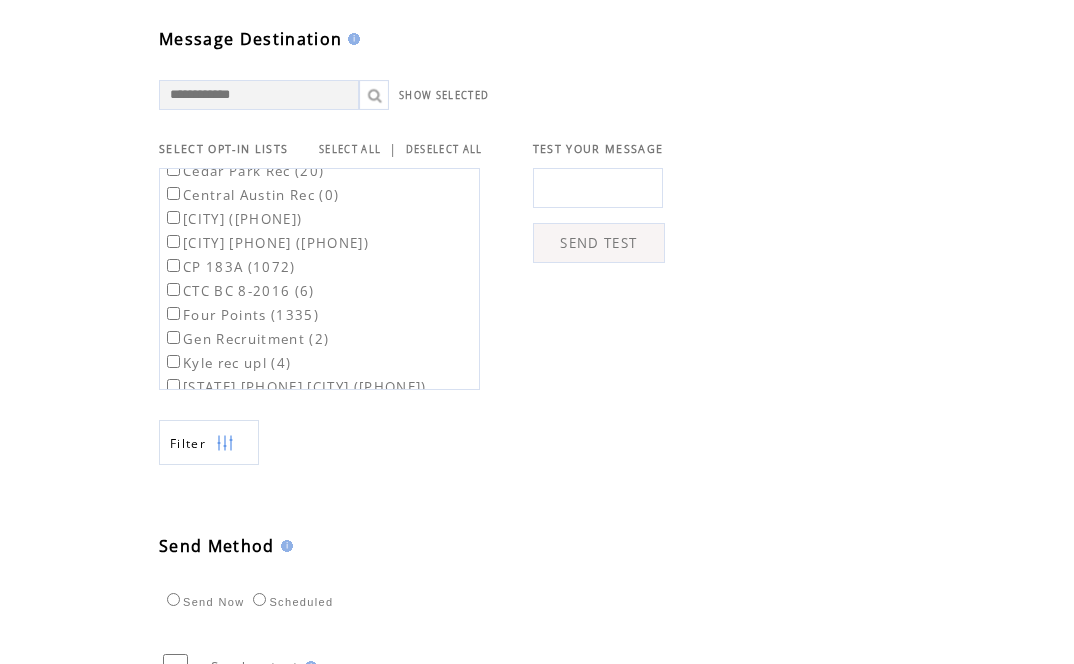 click on "CP 183A (1072)" at bounding box center [229, 267] 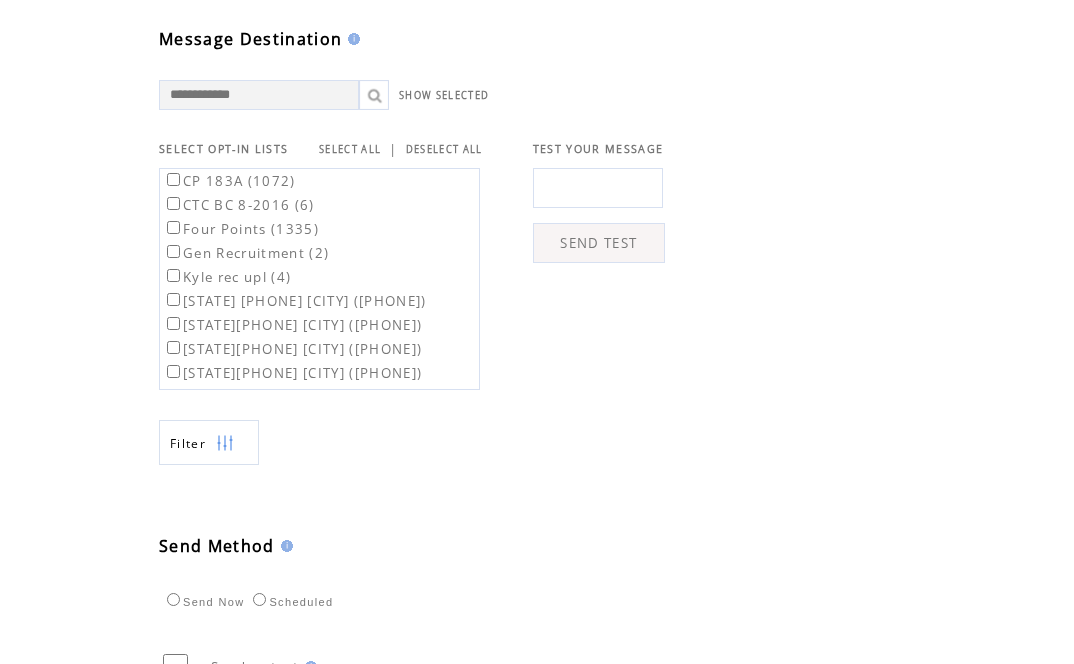 scroll, scrollTop: 534, scrollLeft: 0, axis: vertical 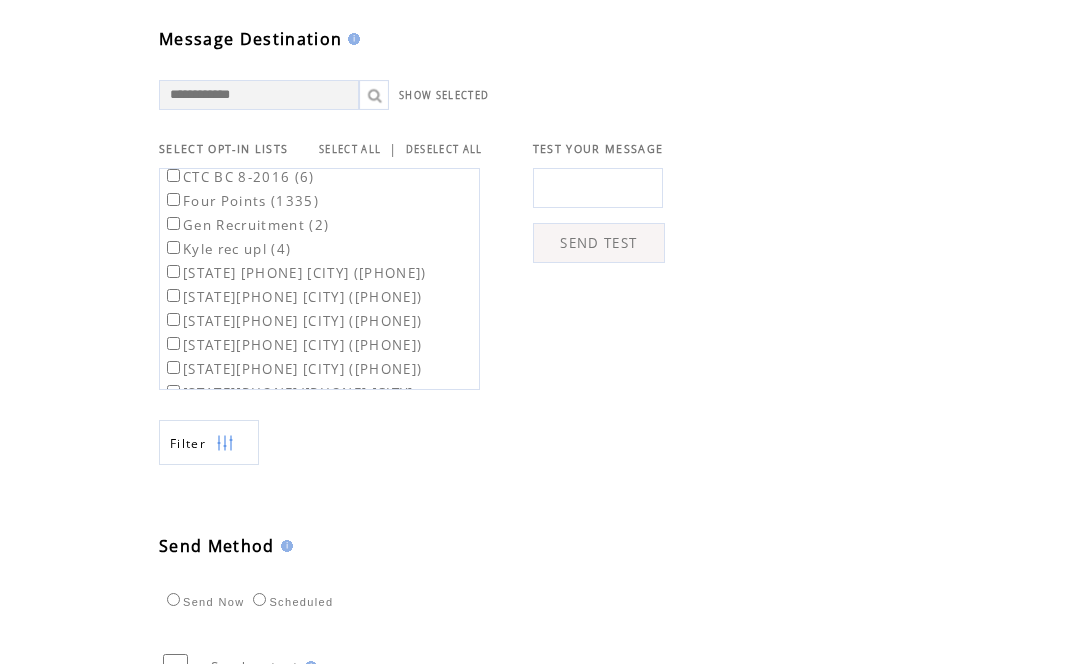 click on "LA 81217 Metairie (608)" at bounding box center [295, 273] 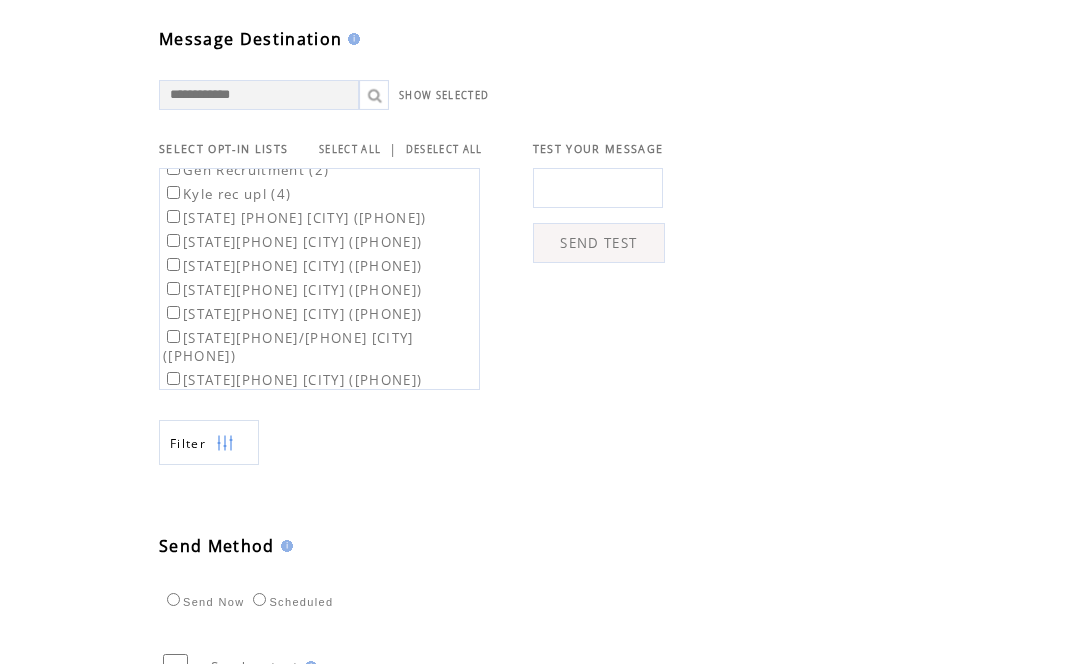 scroll, scrollTop: 619, scrollLeft: 0, axis: vertical 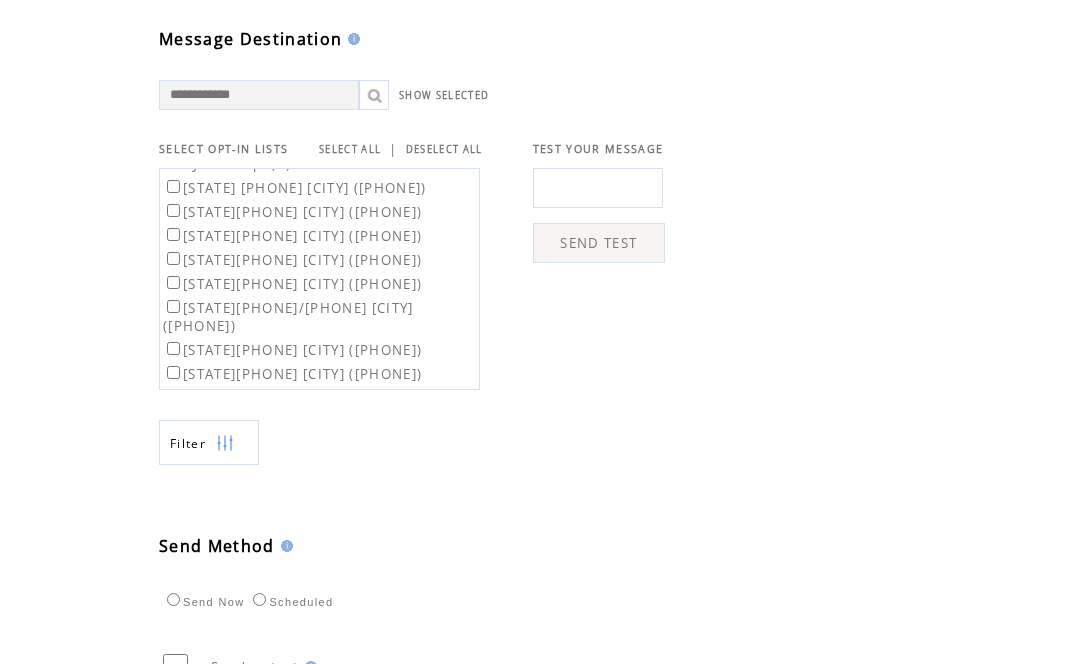 click on "LA357 Baton Rouge (1876)" at bounding box center (292, 284) 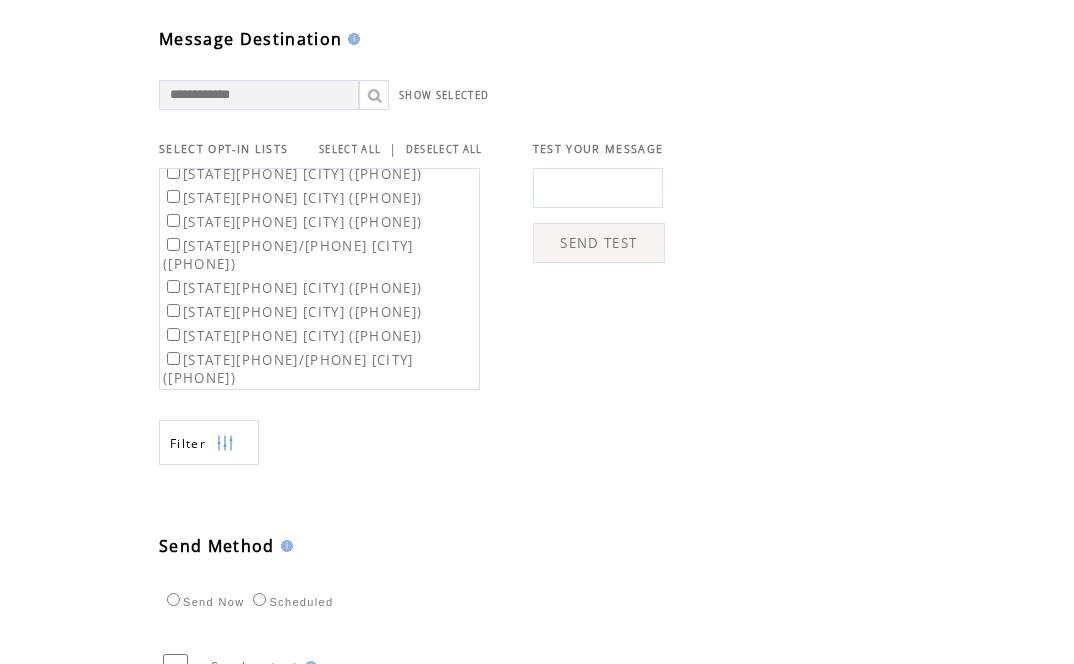 scroll, scrollTop: 699, scrollLeft: 0, axis: vertical 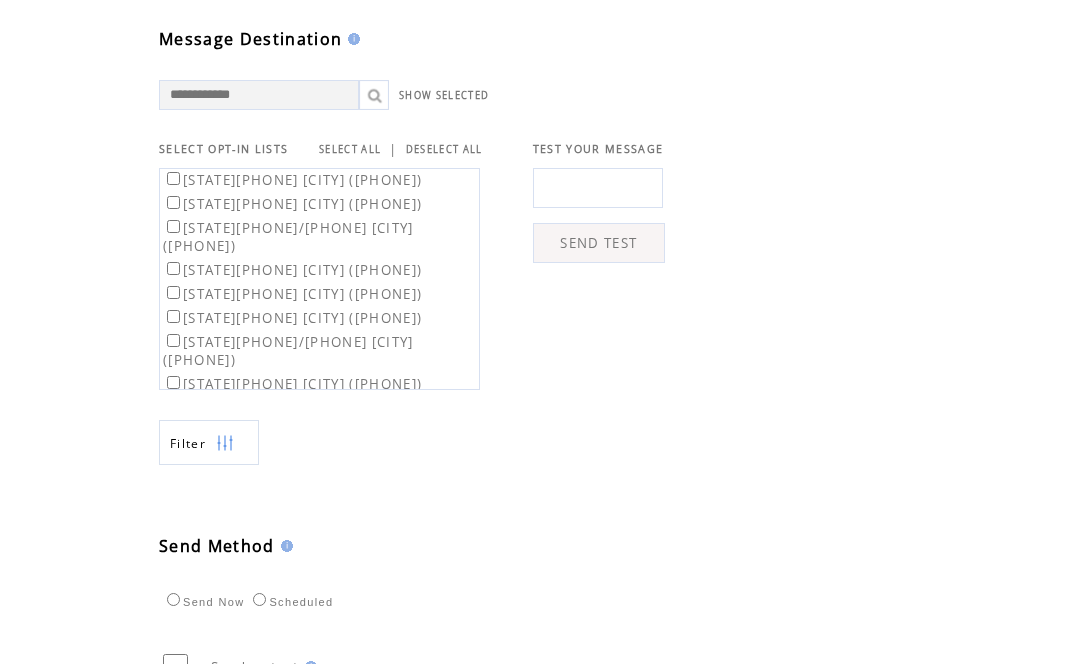 click on "LA602 Baton Rouge (1108)" at bounding box center (292, 318) 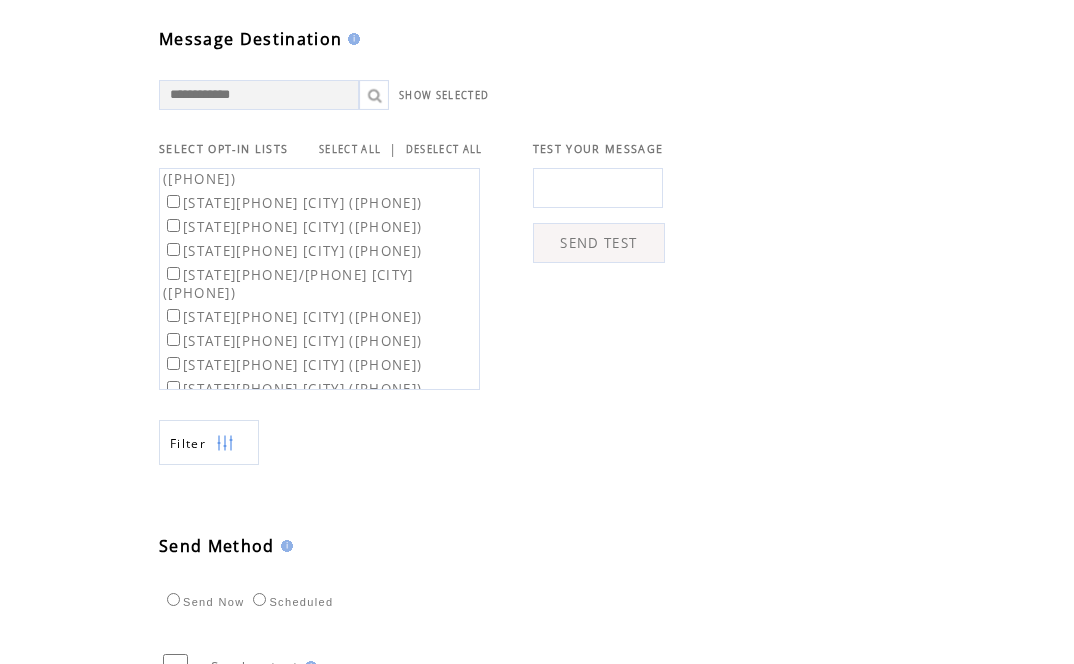 scroll, scrollTop: 768, scrollLeft: 0, axis: vertical 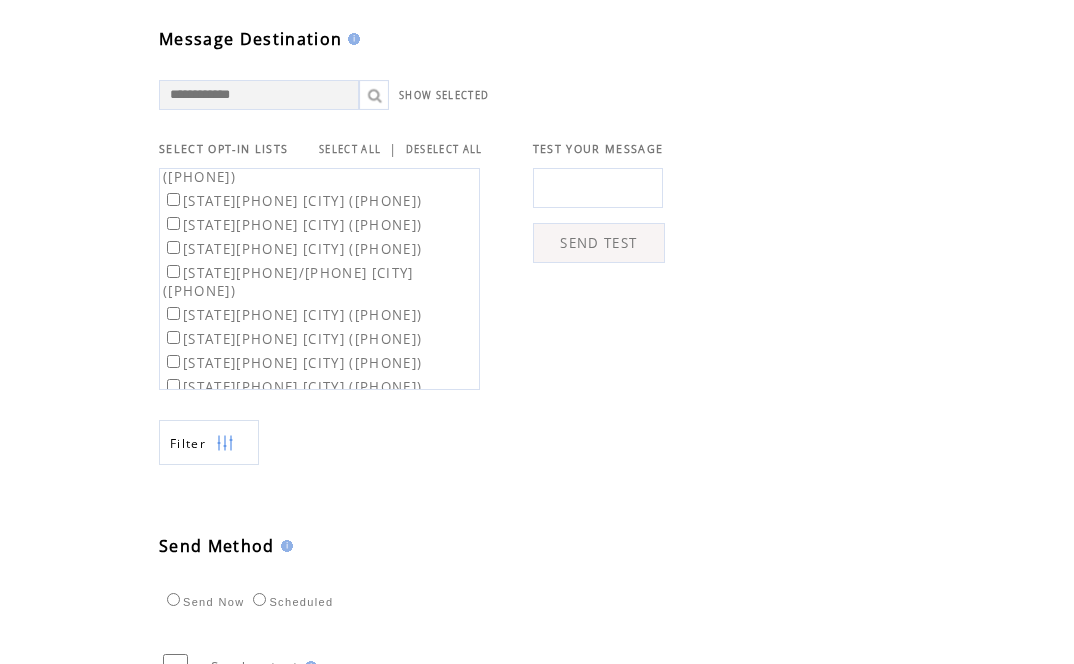 click on "LA801 Kenner (2057)" at bounding box center (292, 339) 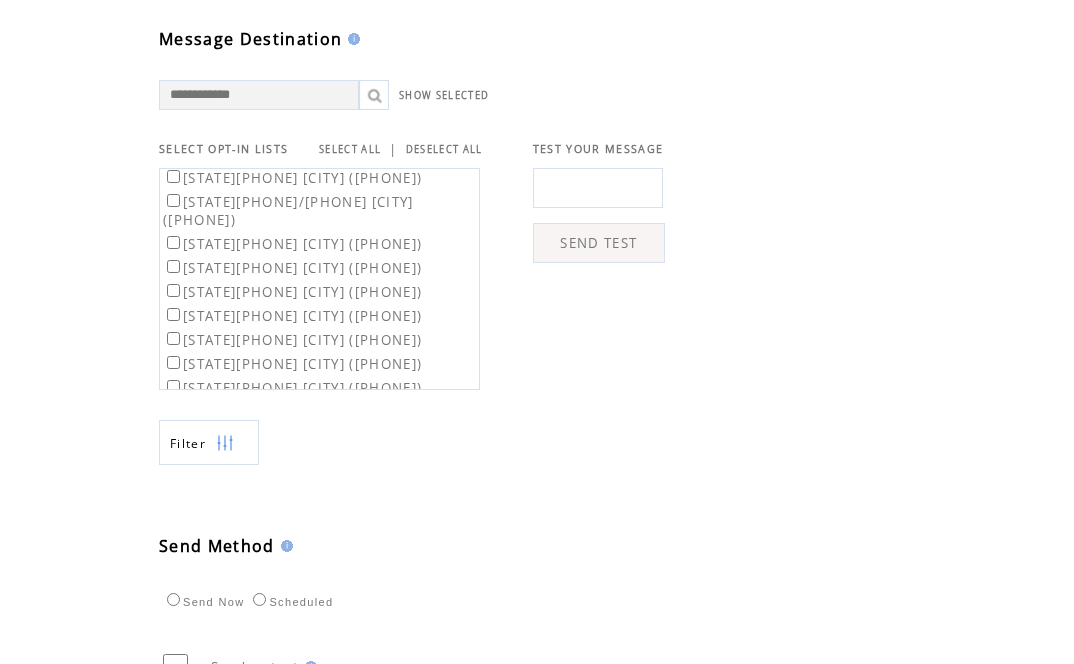 scroll, scrollTop: 874, scrollLeft: 0, axis: vertical 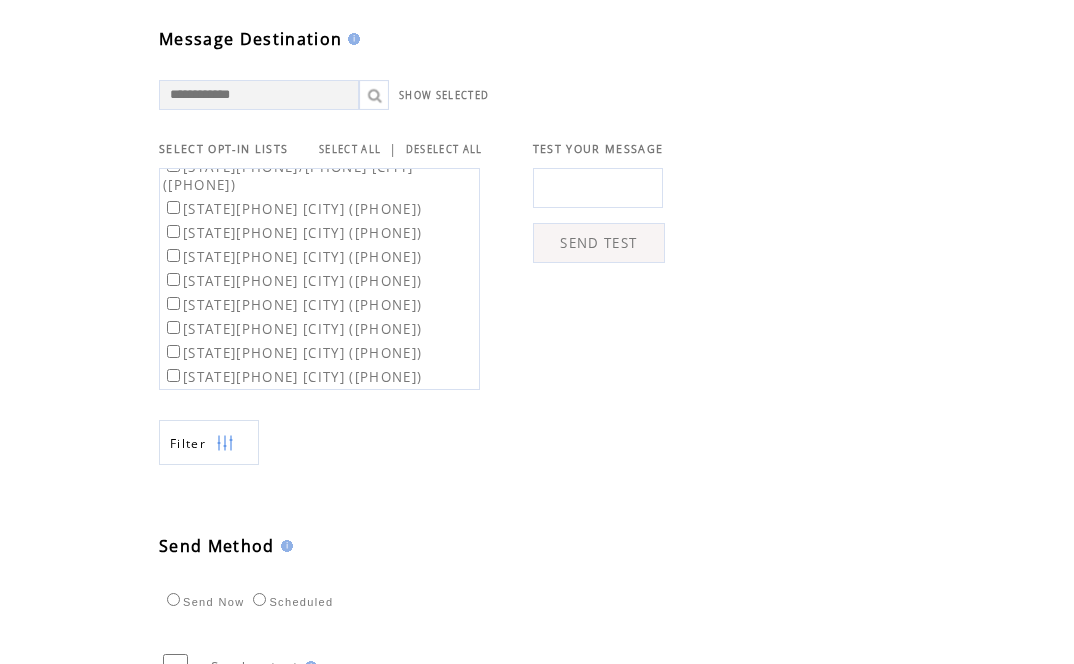 click on "LA862 Metairie  (1311)" at bounding box center [292, 329] 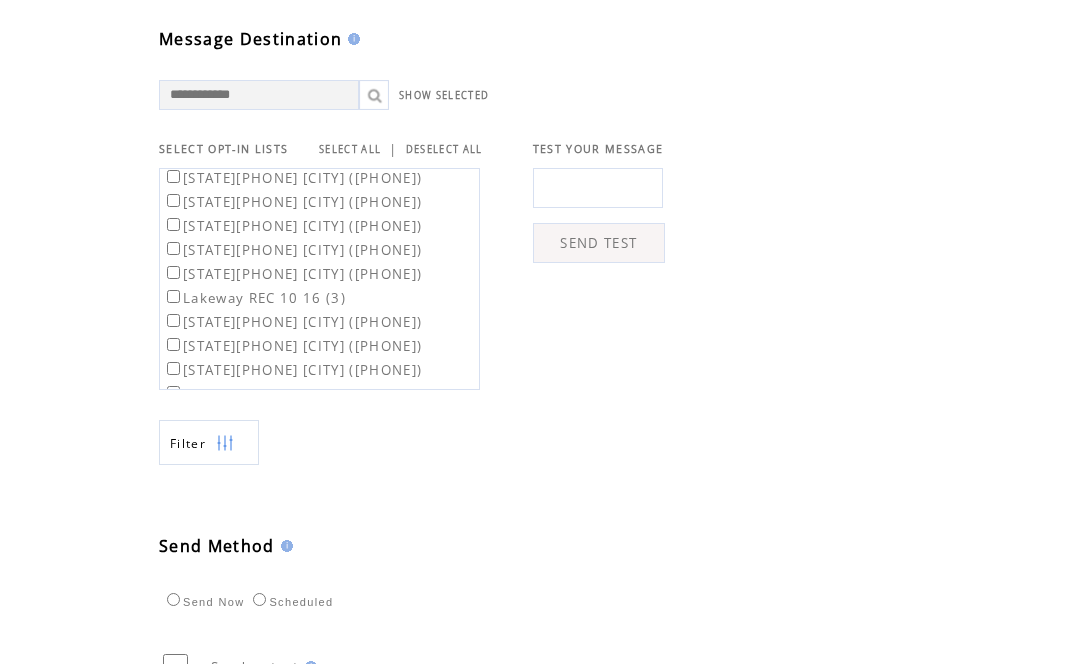scroll, scrollTop: 978, scrollLeft: 0, axis: vertical 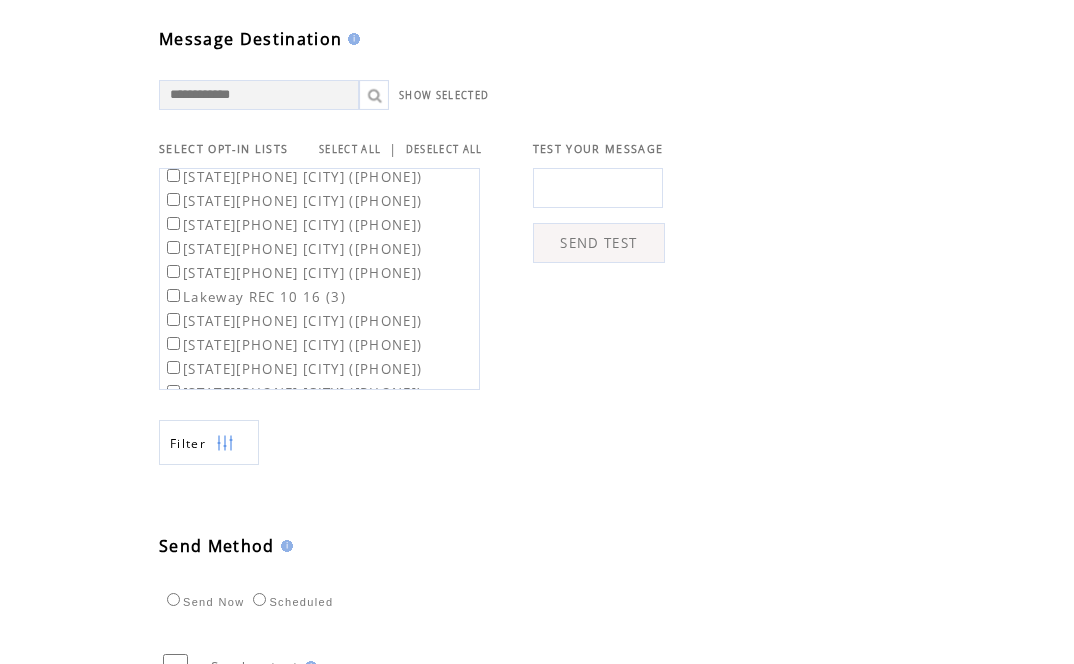 click on "MS1560 Hattiesburg  (1121)" at bounding box center (292, 321) 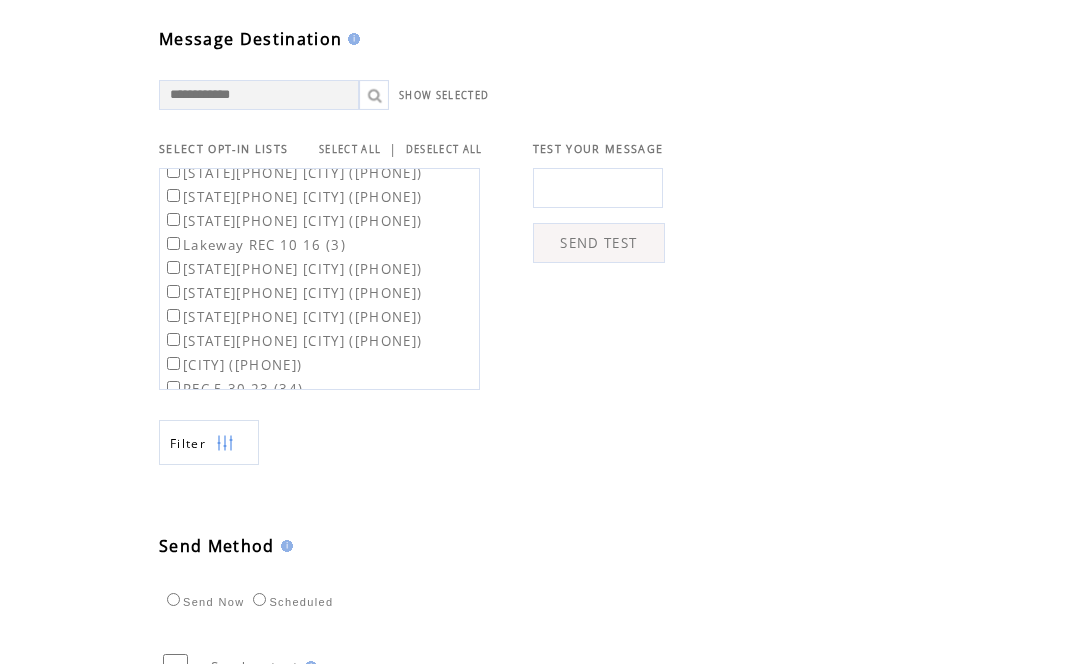 scroll, scrollTop: 1065, scrollLeft: 0, axis: vertical 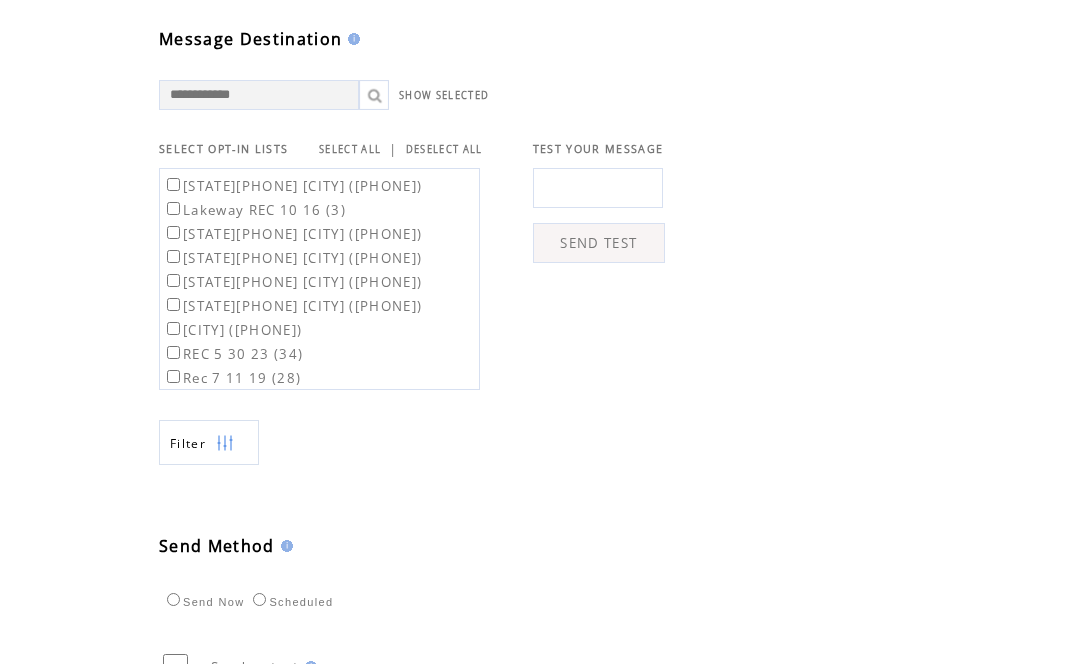 click on "MS82098 Petal (641)" at bounding box center (292, 306) 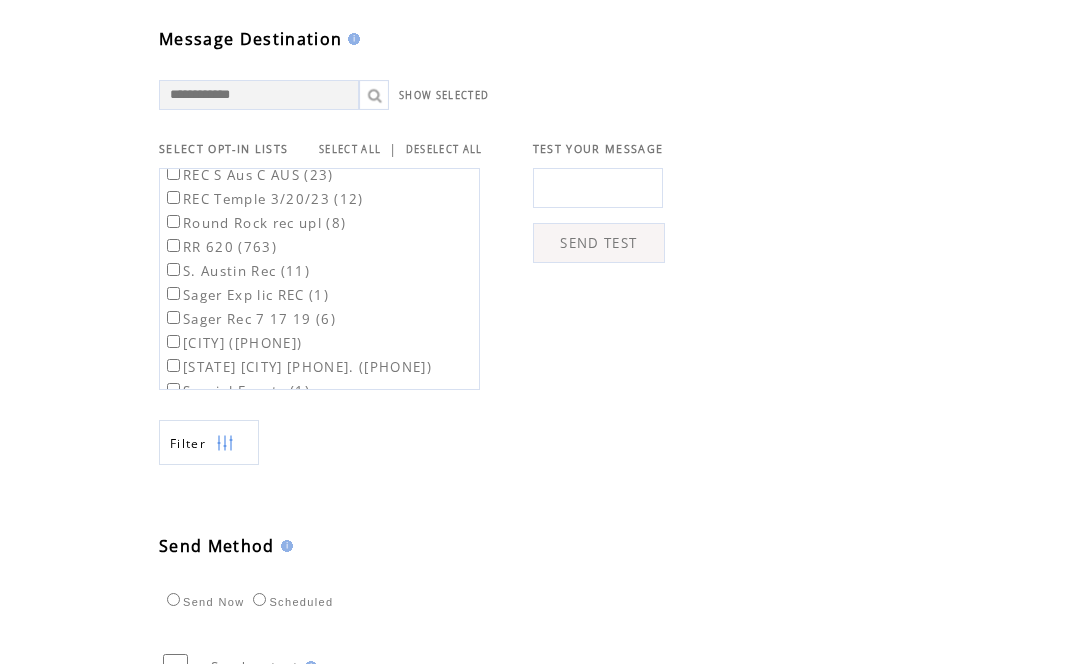 scroll, scrollTop: 1305, scrollLeft: 0, axis: vertical 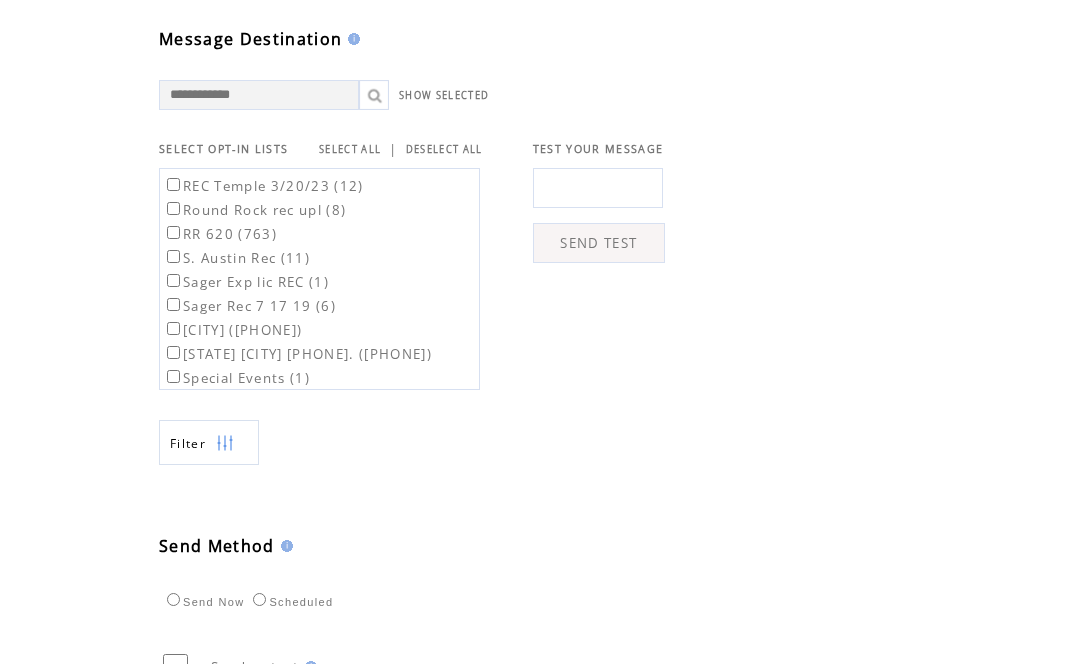 click on "S. Austin Rec (11)" at bounding box center [236, 258] 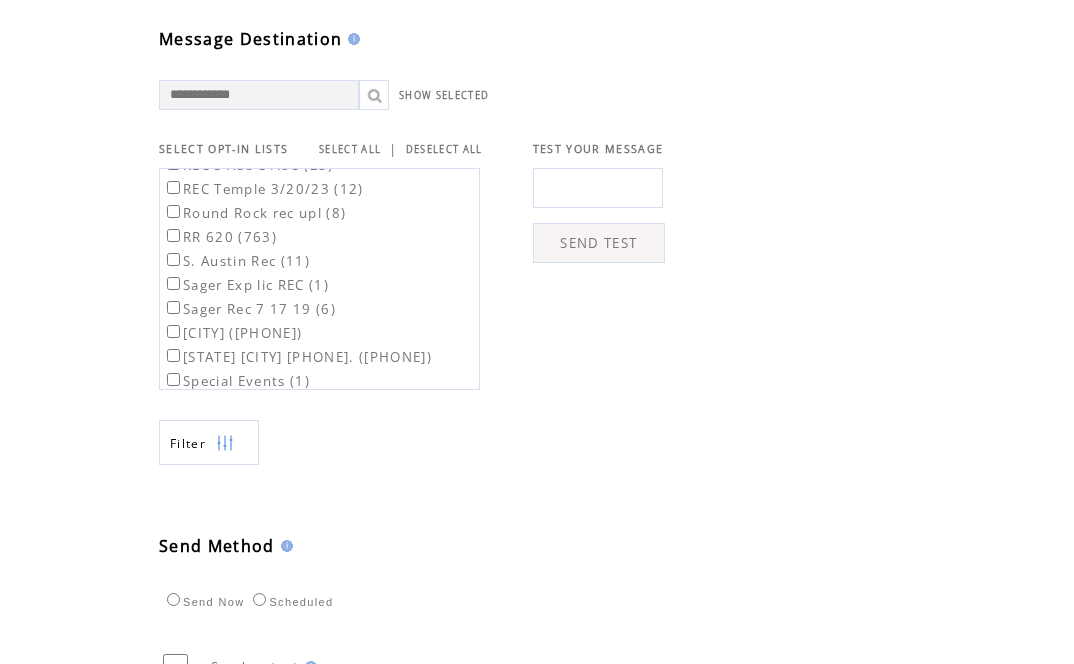 click on "Round Rock rec upl (8)" at bounding box center [254, 213] 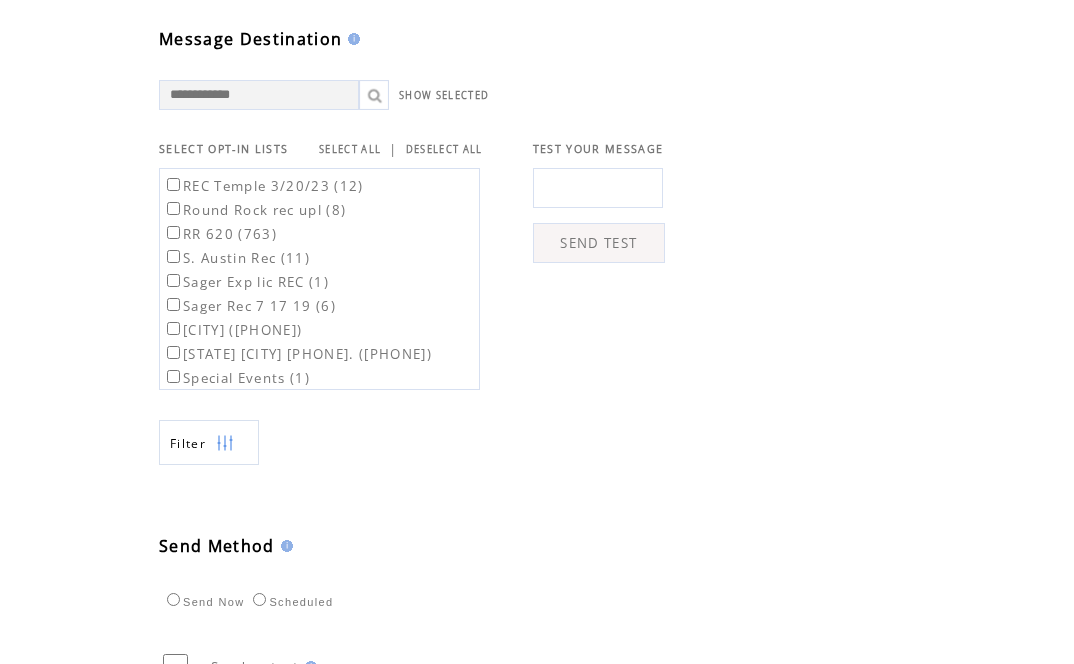 scroll, scrollTop: 1306, scrollLeft: 0, axis: vertical 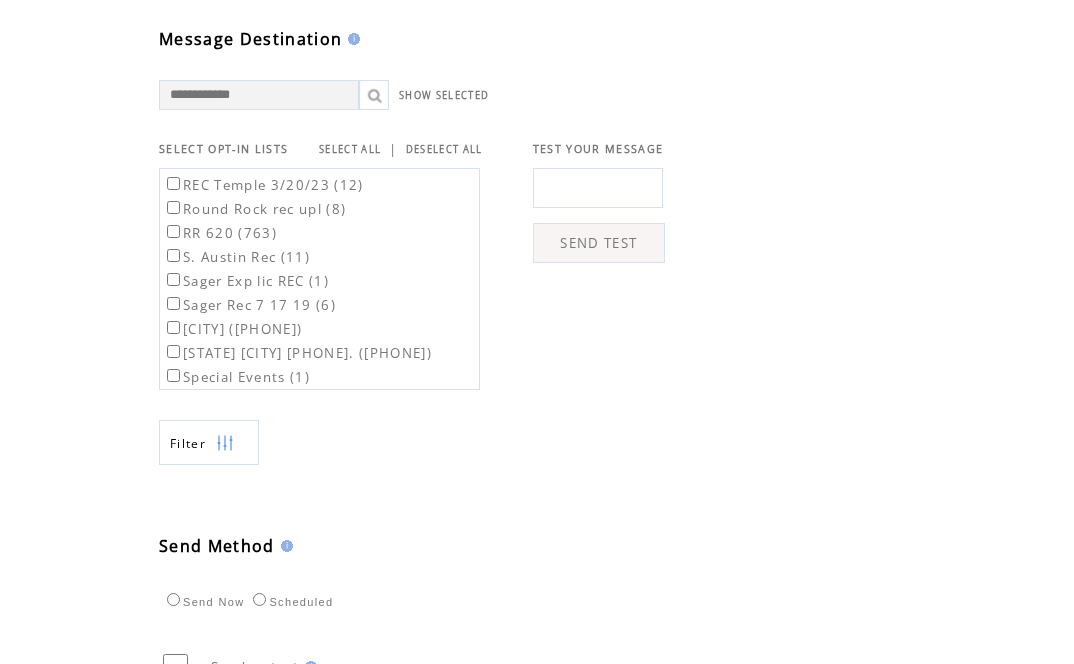click on "SC Temple 6607 W. (530)" at bounding box center (297, 353) 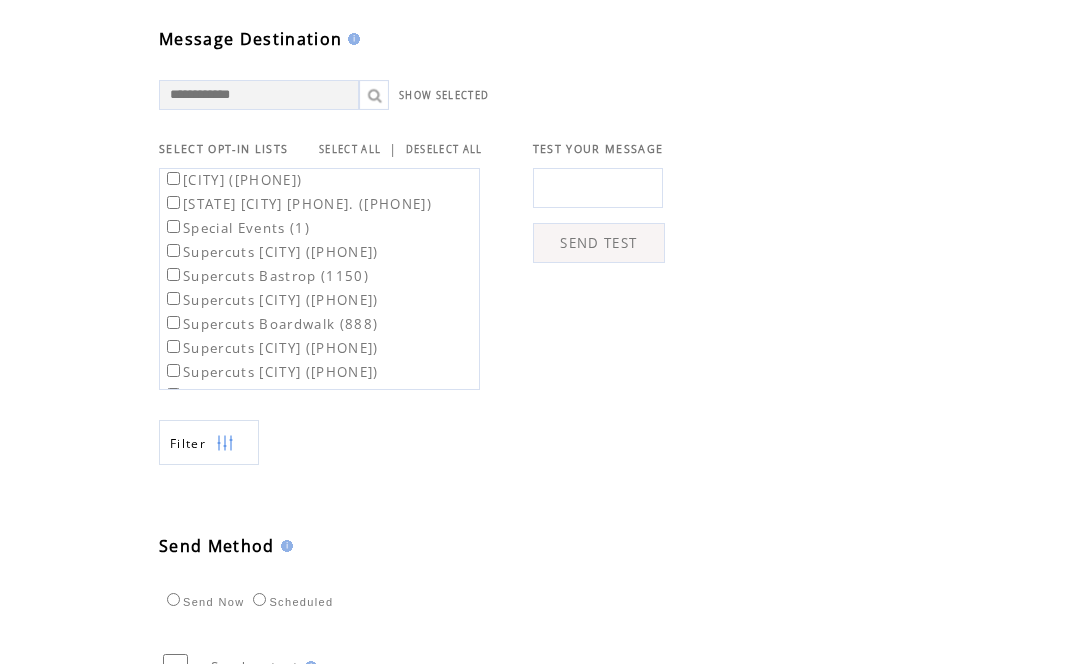 scroll, scrollTop: 1456, scrollLeft: 0, axis: vertical 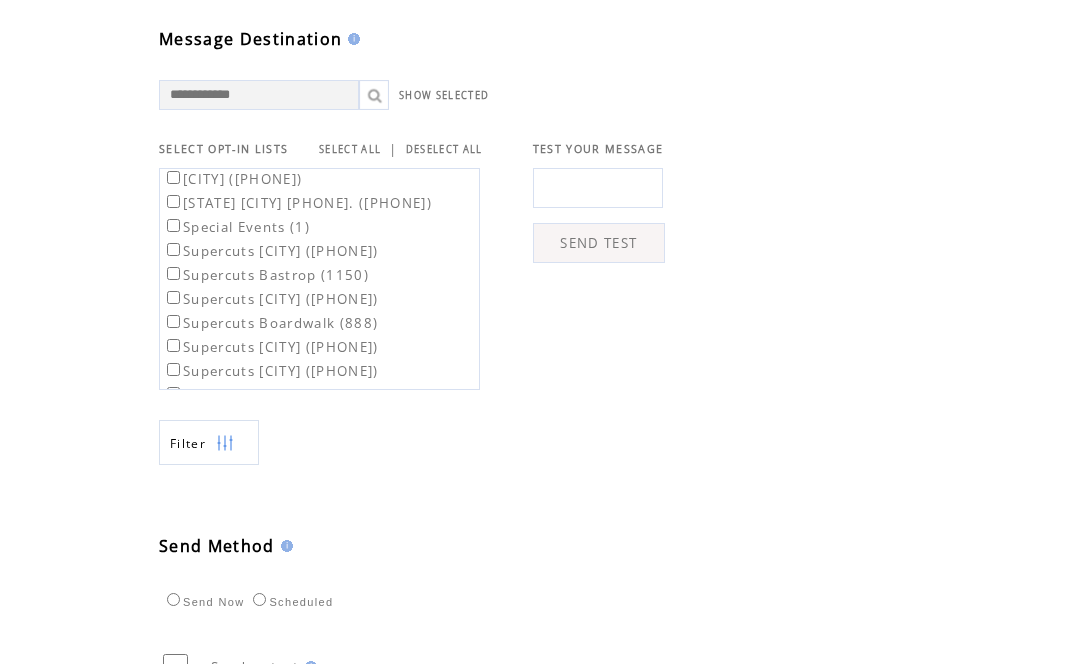 click on "Supercuts Bastrop (1150)" at bounding box center (266, 275) 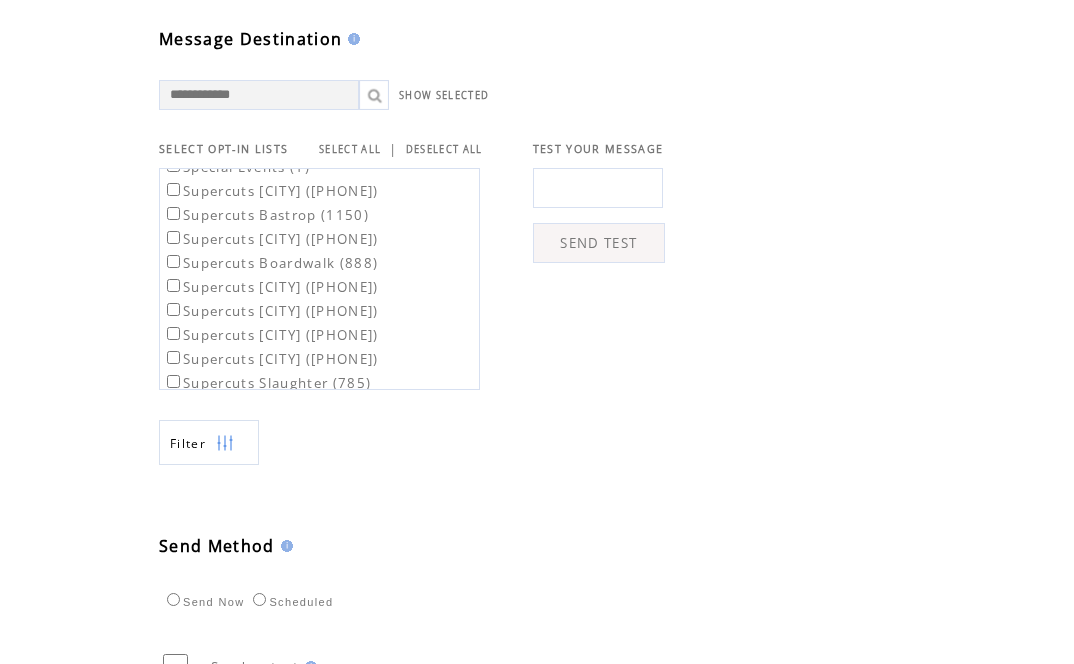 scroll, scrollTop: 1520, scrollLeft: 0, axis: vertical 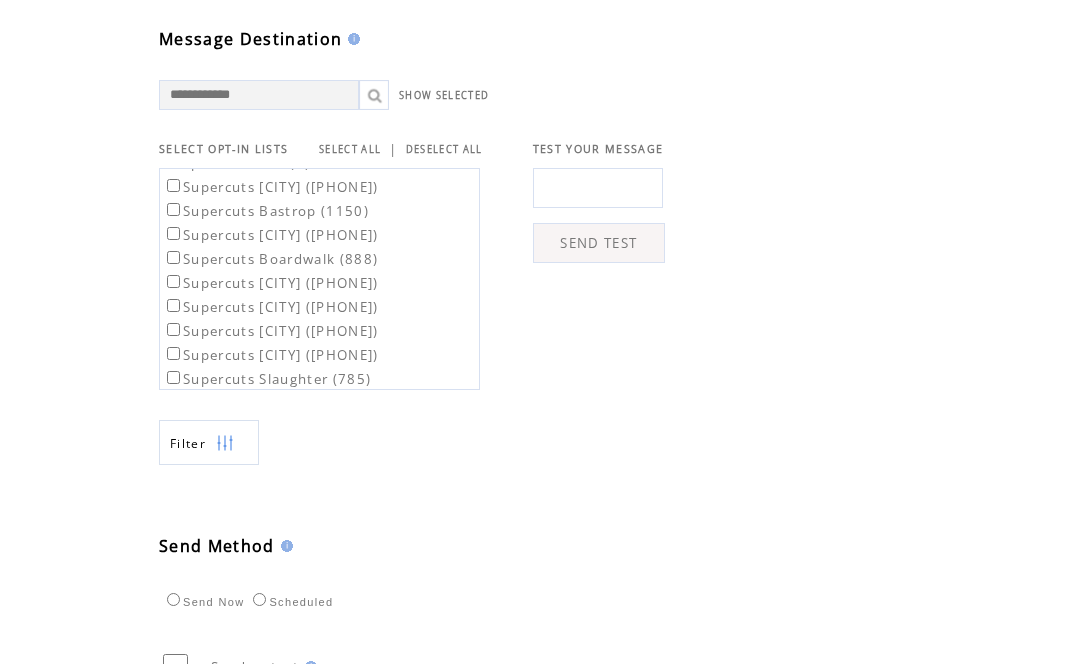 click on "Supercuts Riverside (899)" at bounding box center [271, 355] 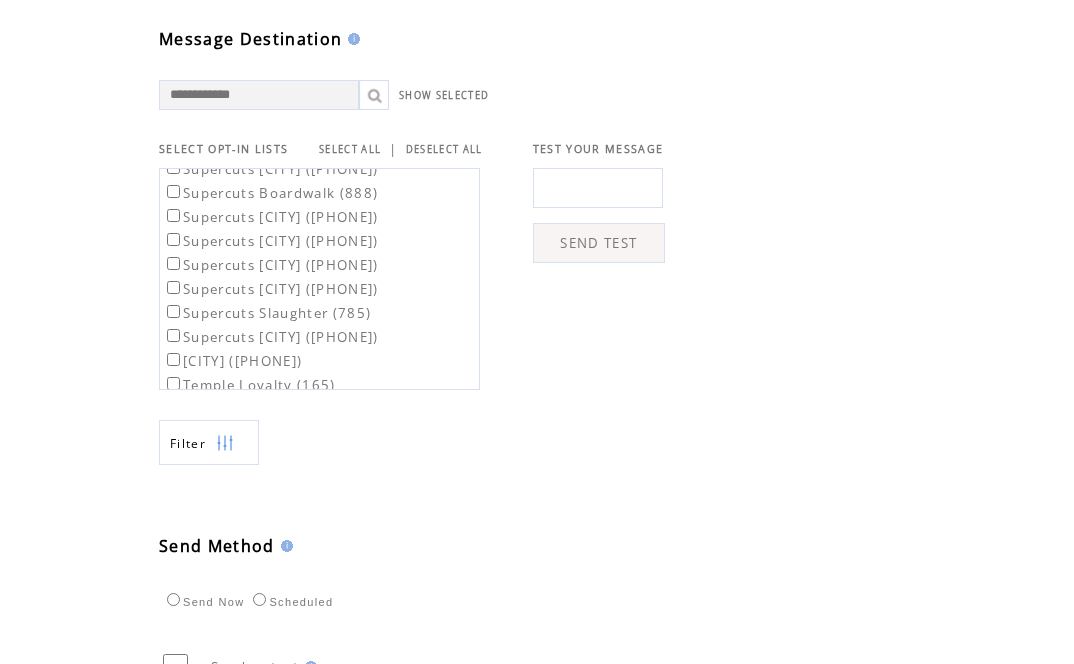 scroll, scrollTop: 1595, scrollLeft: 0, axis: vertical 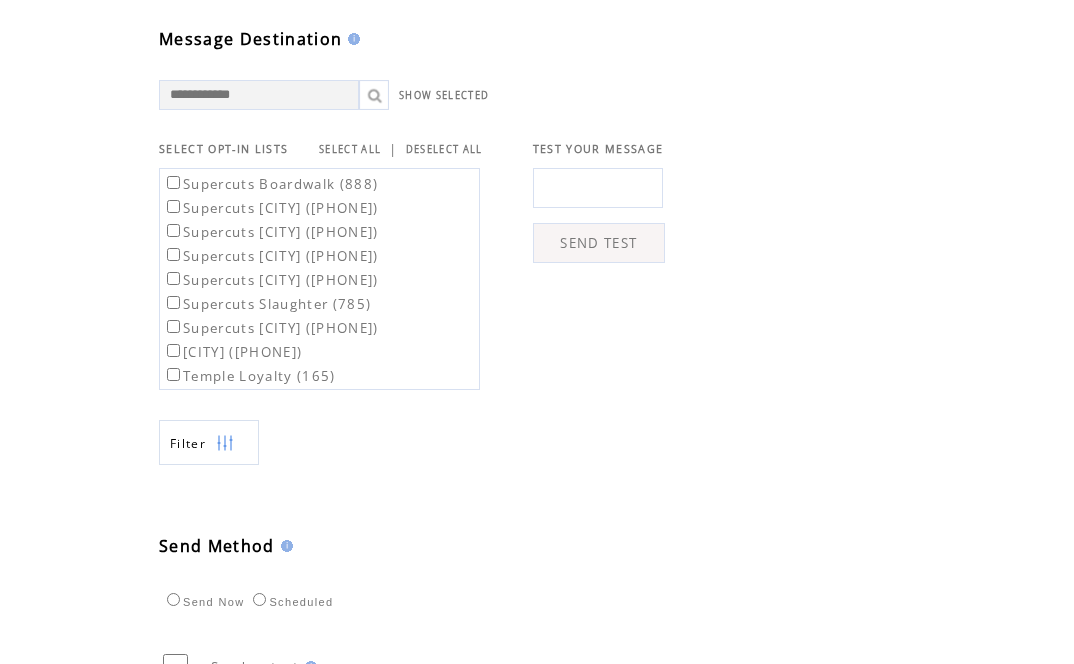 click on "Supercuts Slaughter (785)" at bounding box center (267, 304) 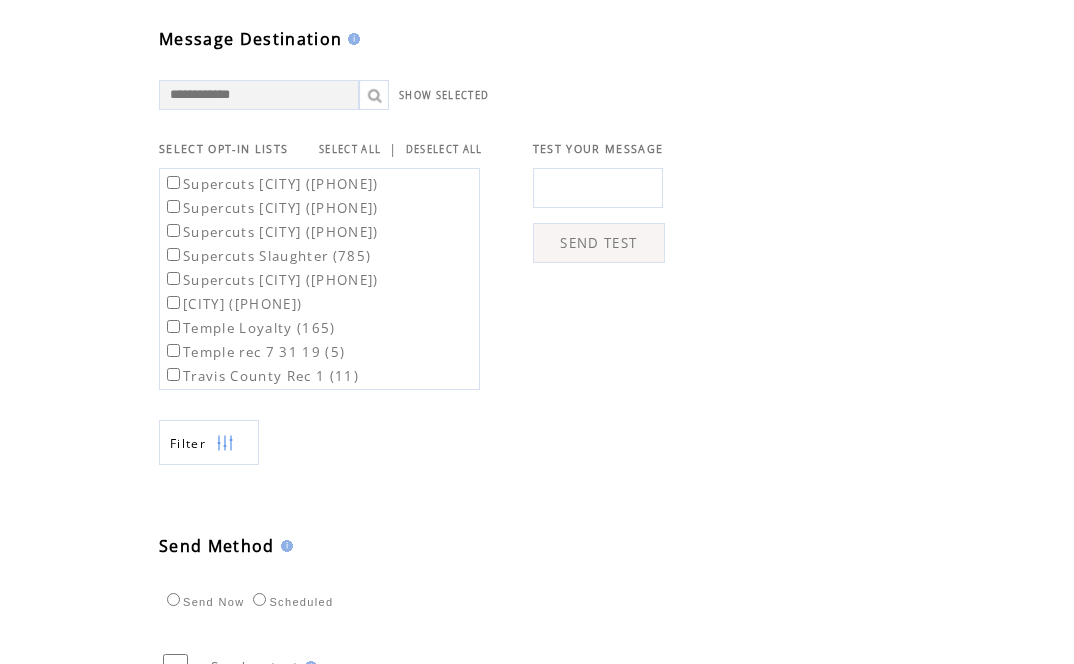 scroll, scrollTop: 1678, scrollLeft: 0, axis: vertical 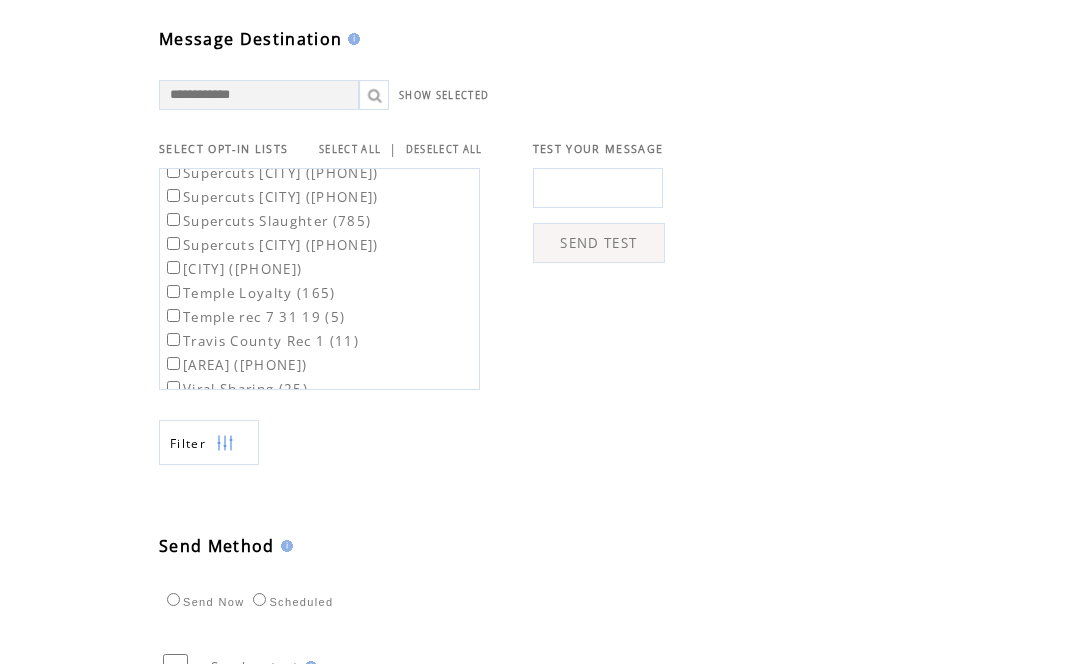 click on "University Commons (825)" at bounding box center [235, 365] 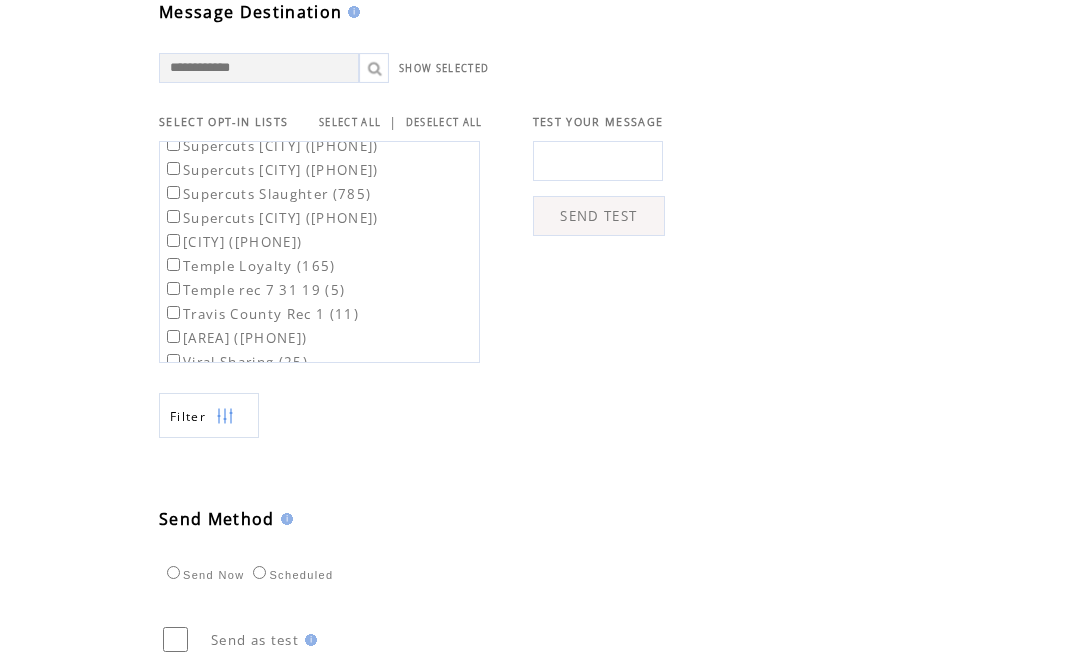 scroll, scrollTop: 628, scrollLeft: 0, axis: vertical 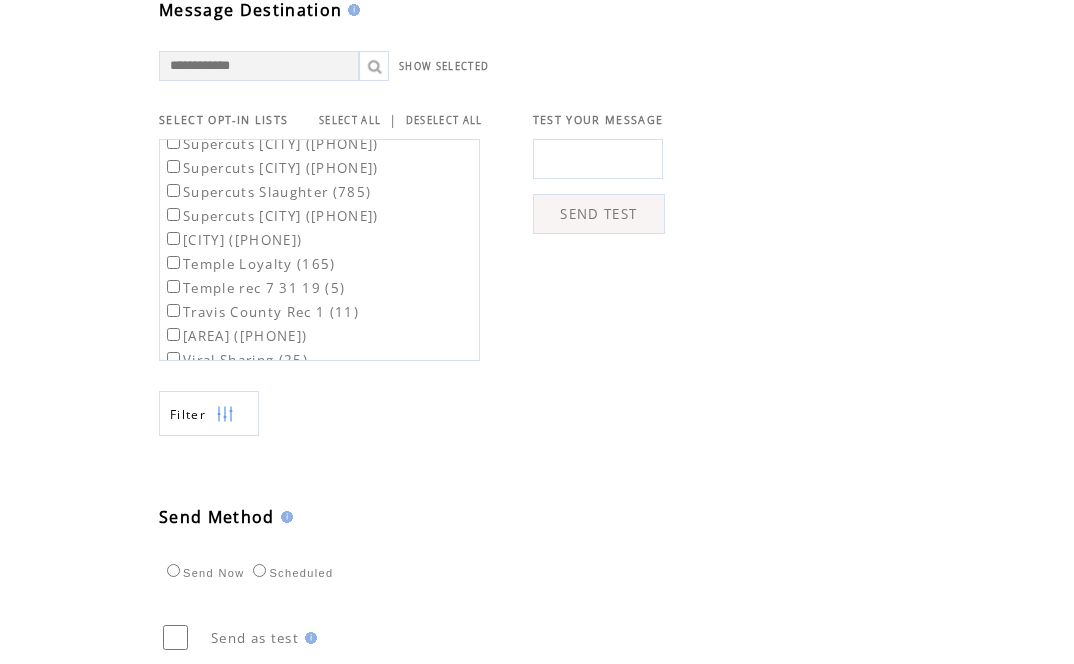 drag, startPoint x: 1073, startPoint y: 362, endPoint x: 1074, endPoint y: 450, distance: 88.005684 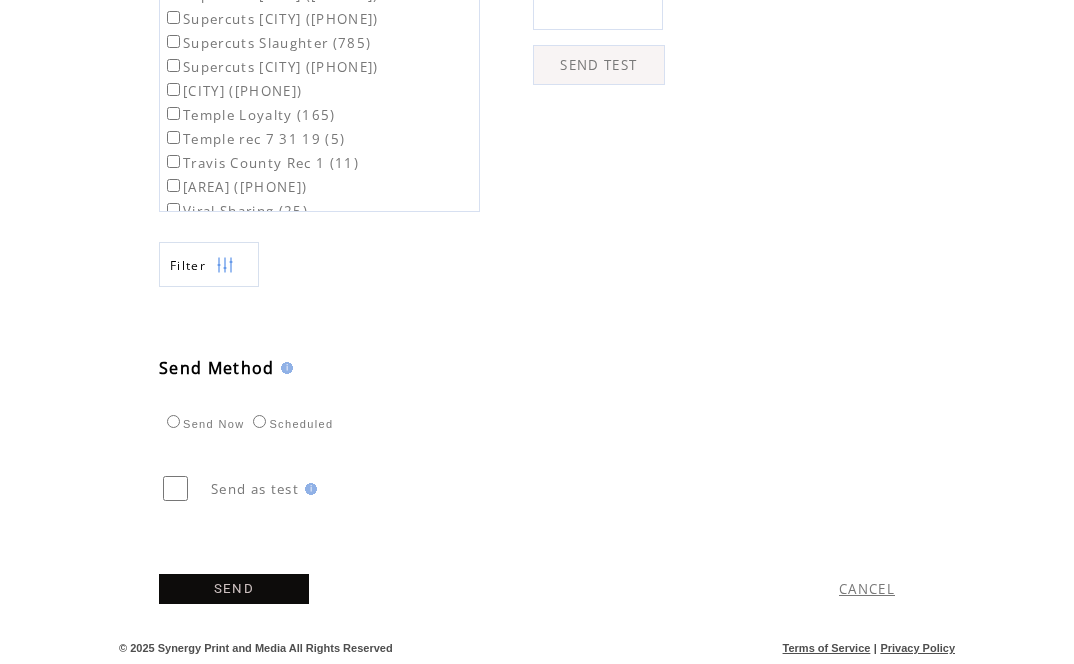 click on "**********" at bounding box center (557, -19) 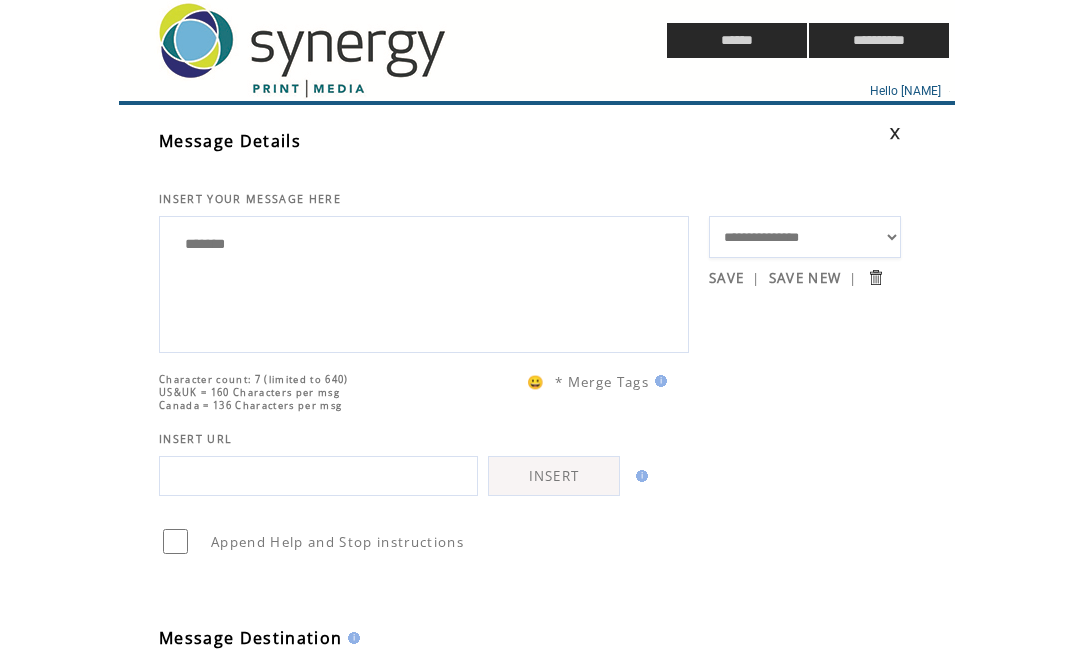 click on "*******" at bounding box center (424, 282) 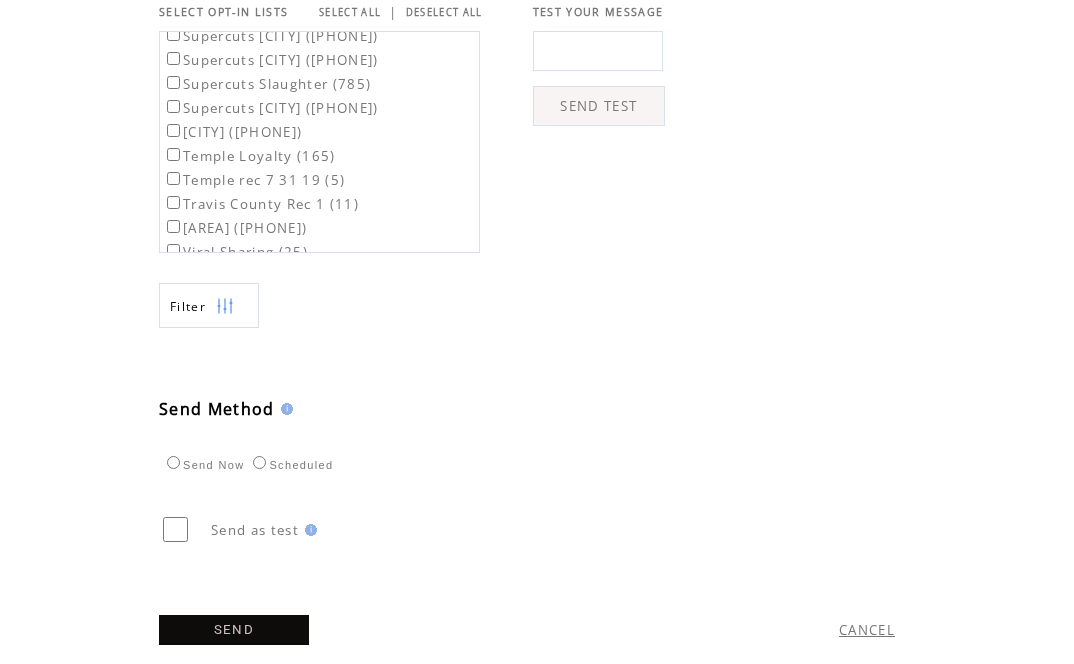 scroll, scrollTop: 807, scrollLeft: 0, axis: vertical 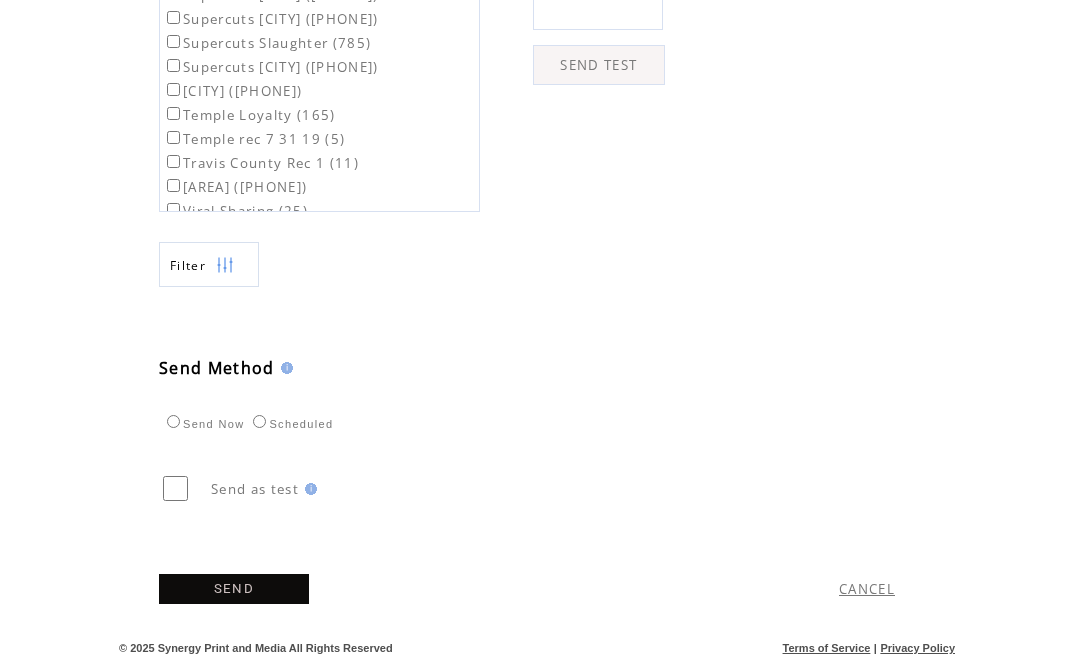 type 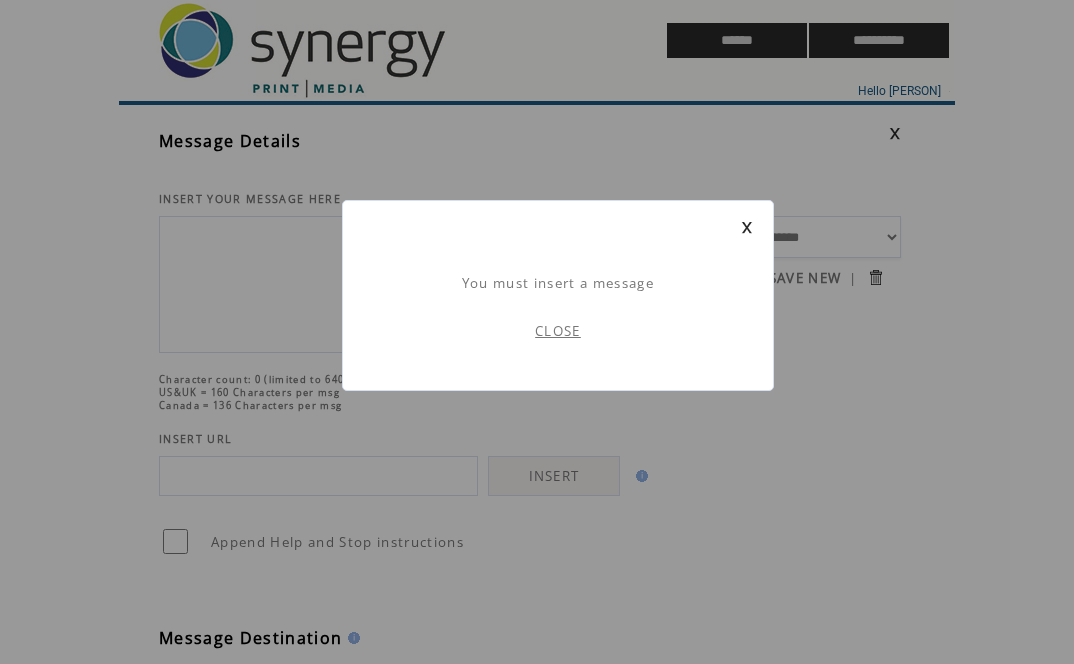 scroll, scrollTop: 1, scrollLeft: 0, axis: vertical 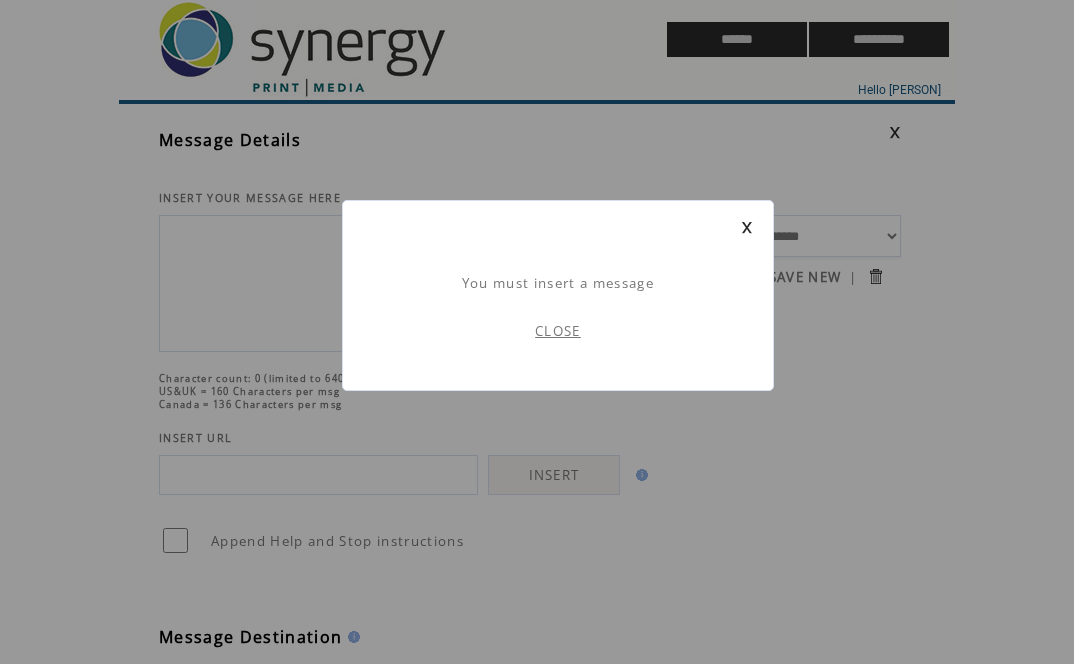 click on "CLOSE" at bounding box center (558, 331) 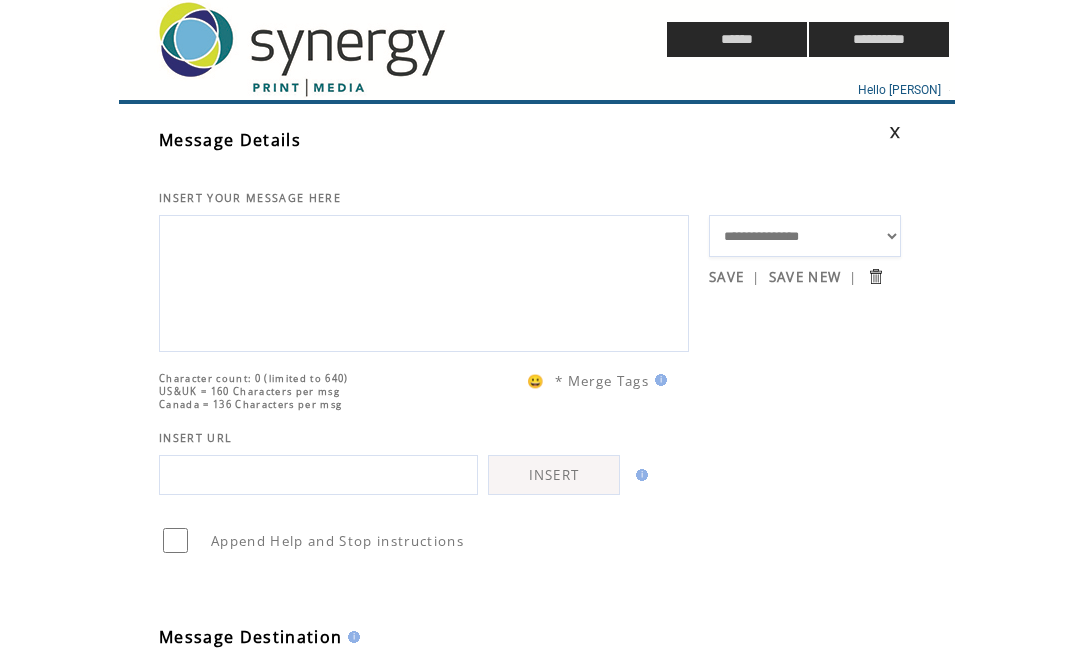 scroll, scrollTop: 0, scrollLeft: 0, axis: both 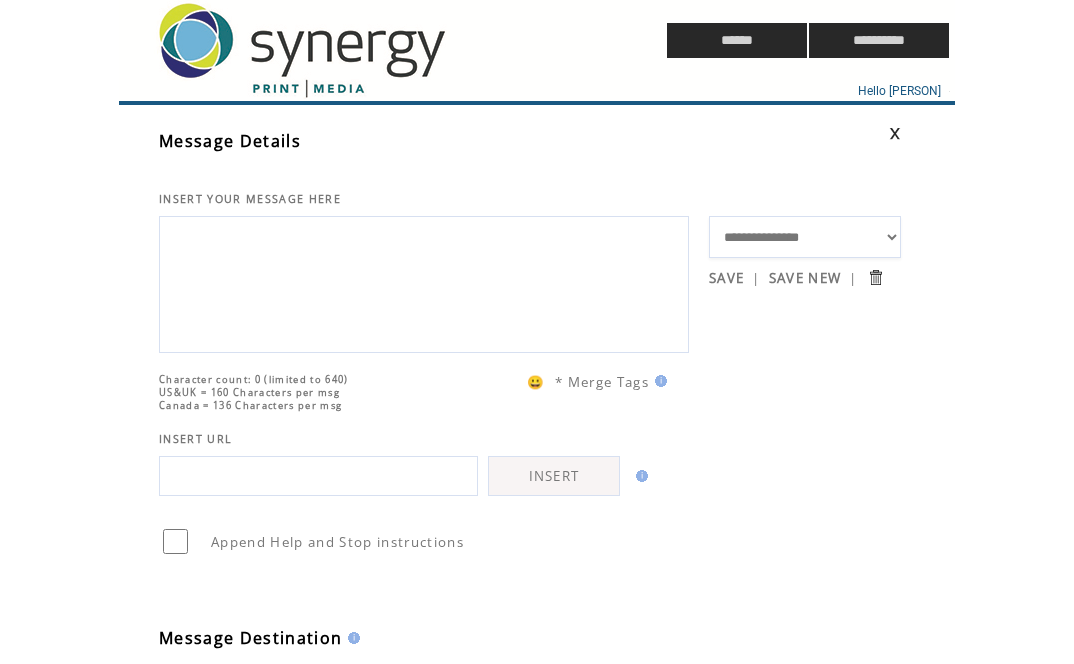 click at bounding box center (424, 282) 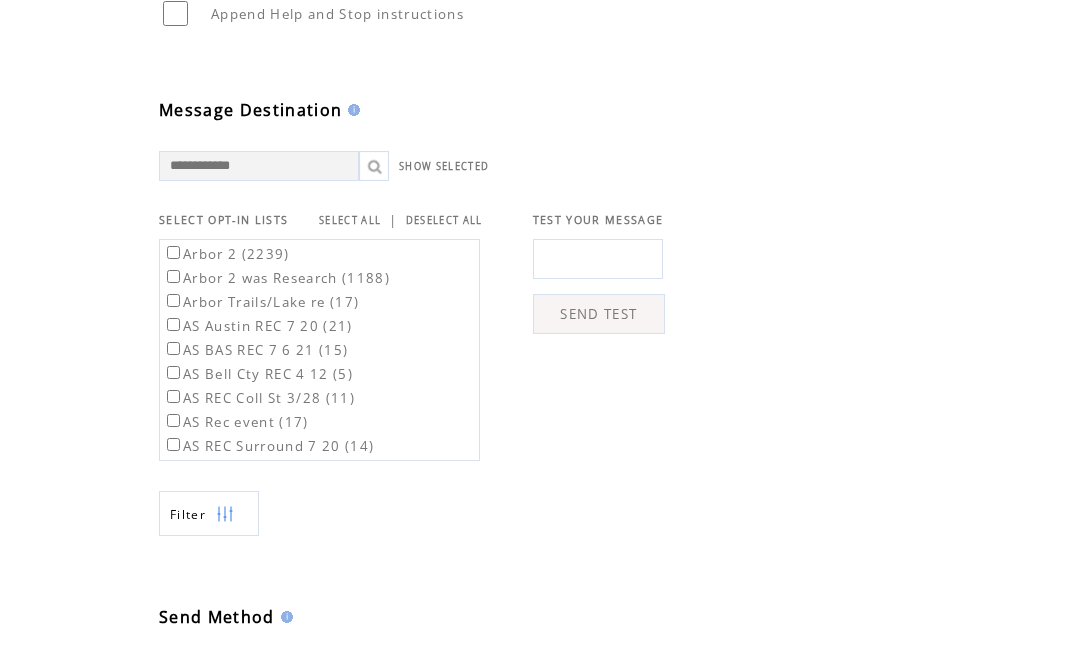 scroll, scrollTop: 531, scrollLeft: 0, axis: vertical 